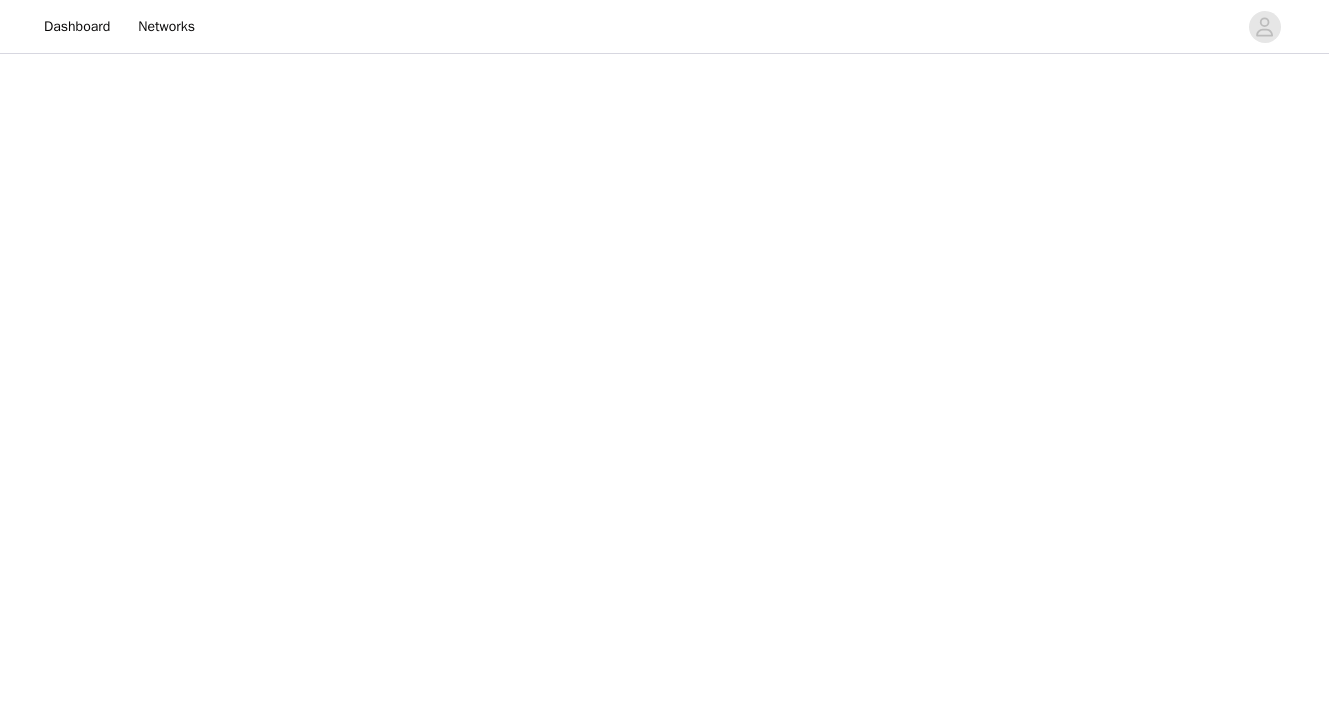 scroll, scrollTop: 0, scrollLeft: 0, axis: both 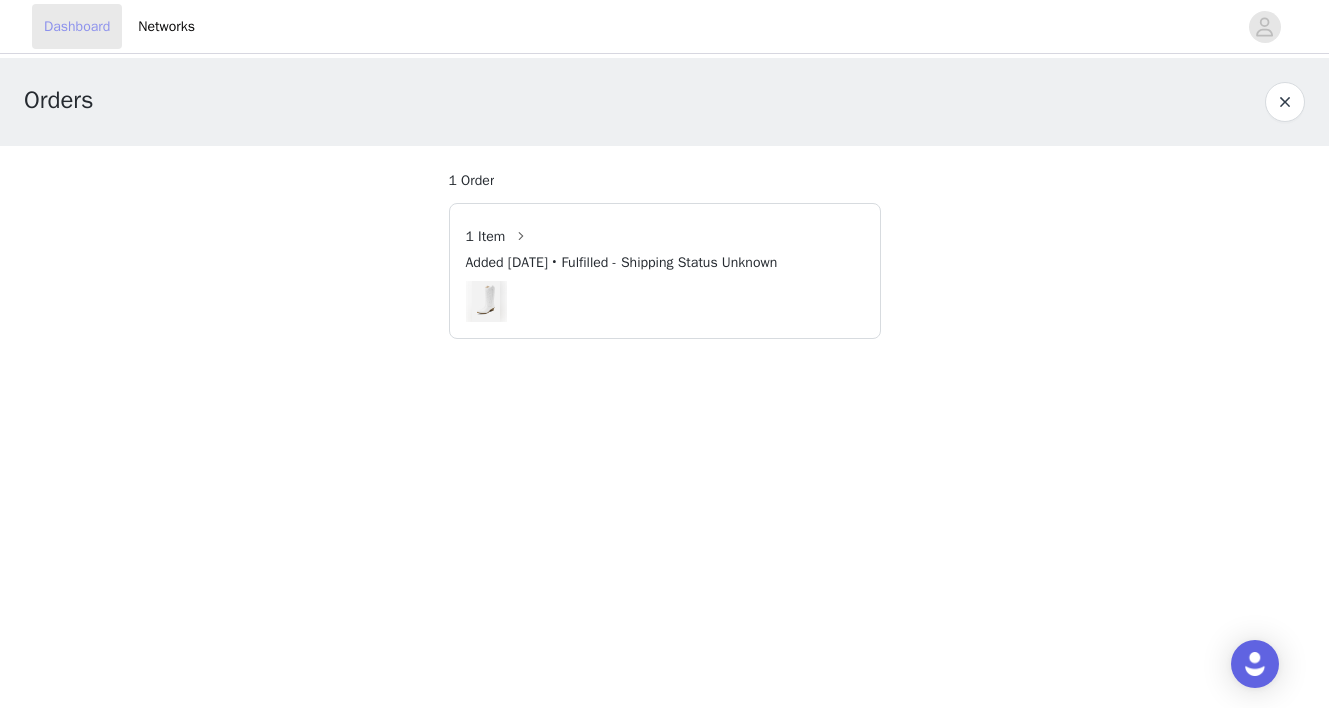 click on "Dashboard" at bounding box center (77, 26) 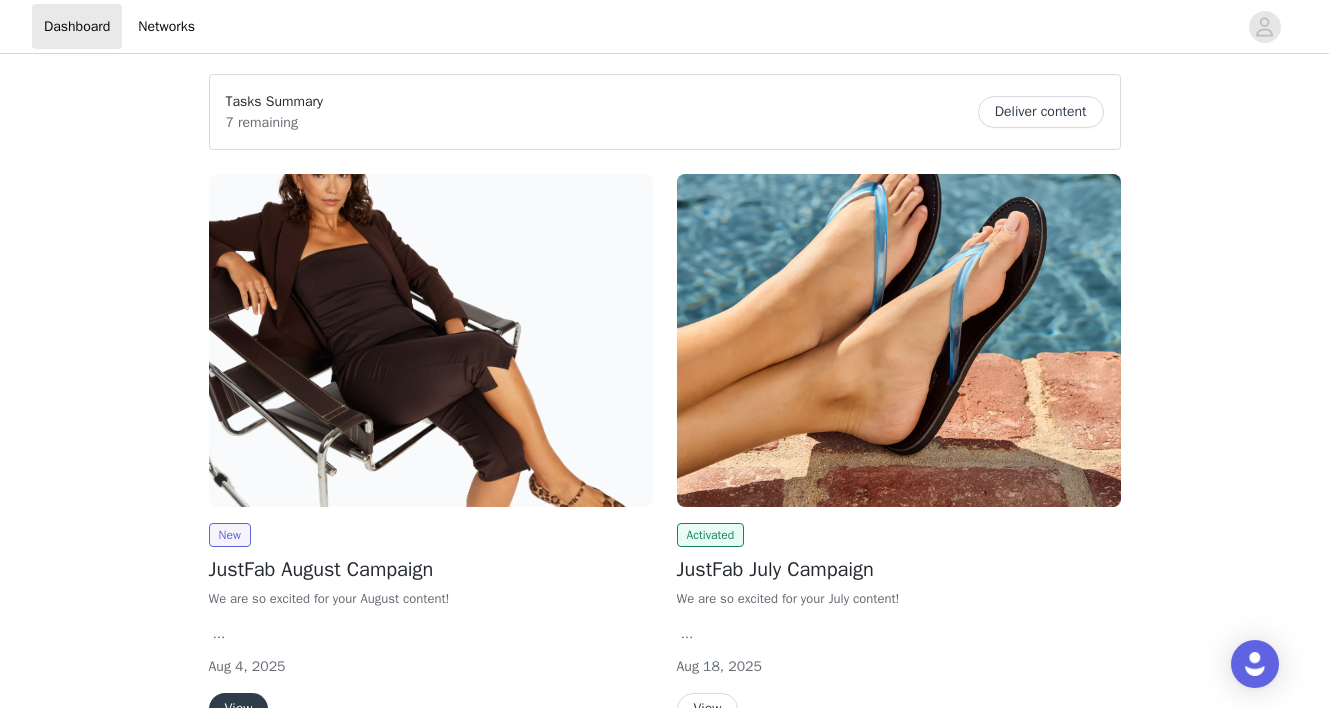click at bounding box center (431, 340) 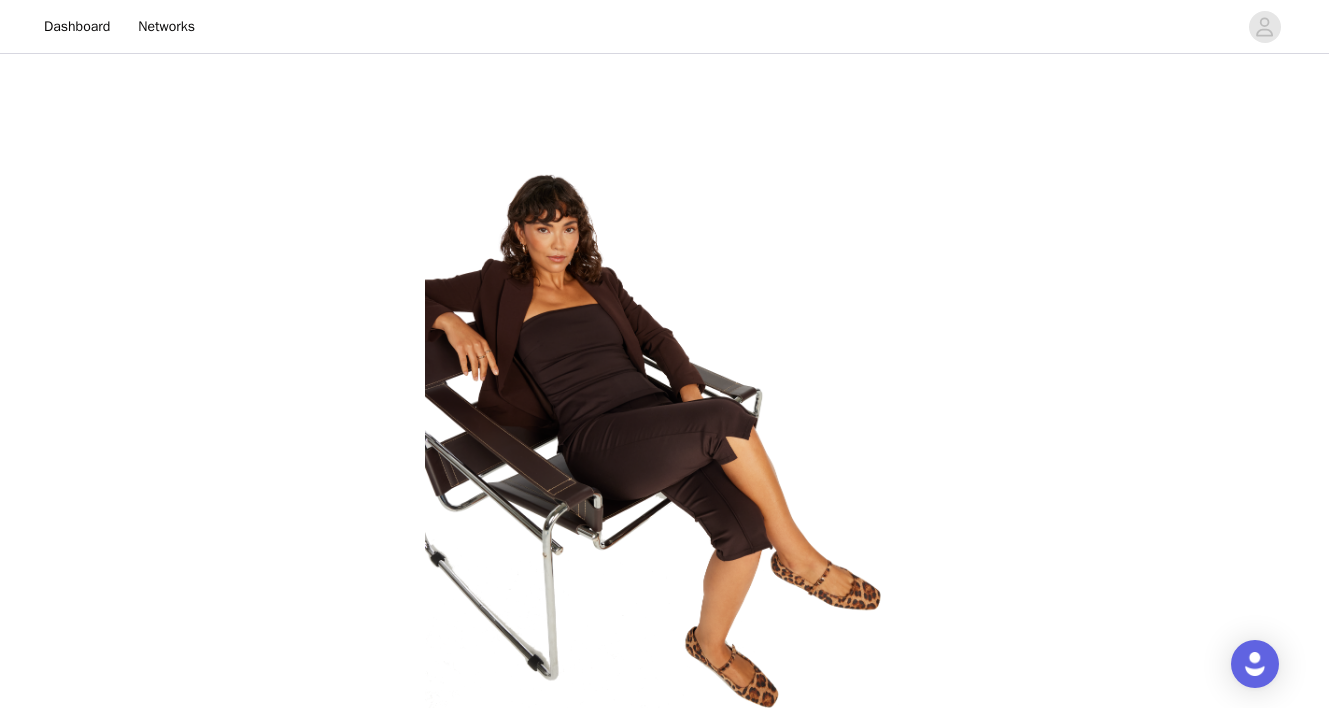 scroll, scrollTop: 1457, scrollLeft: 0, axis: vertical 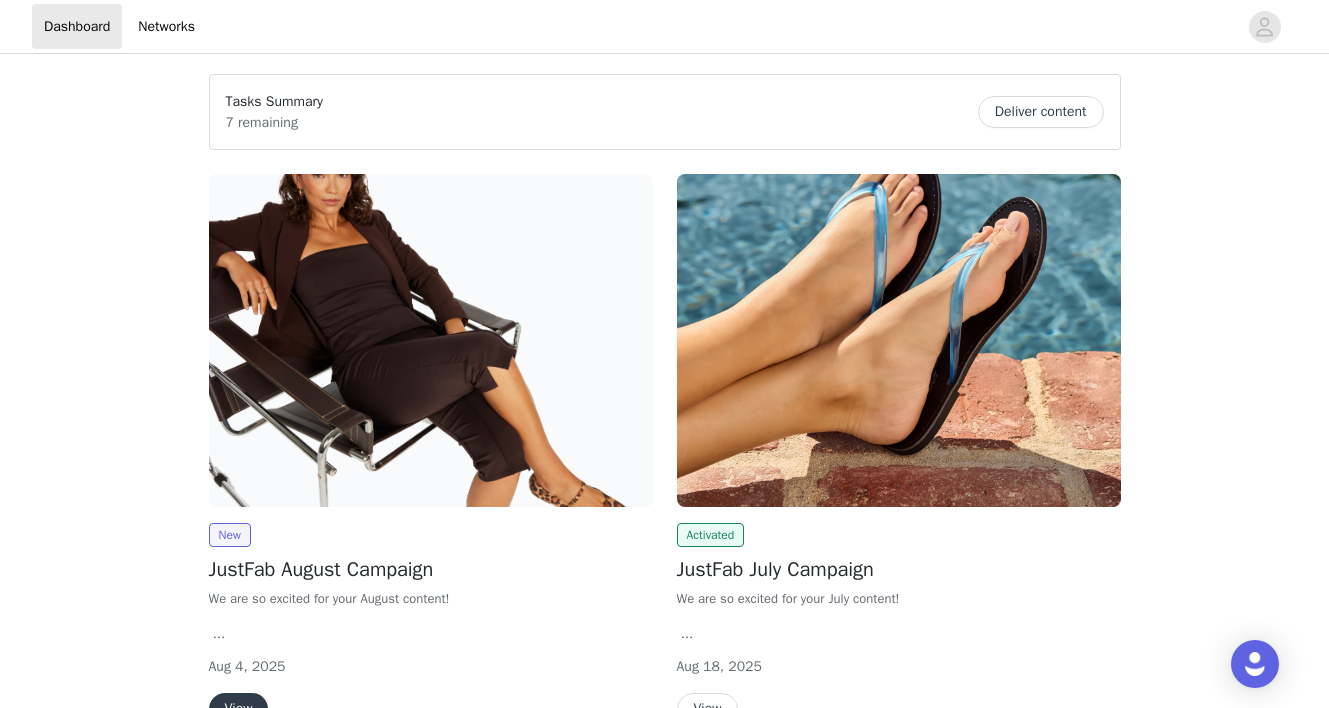 click at bounding box center (899, 340) 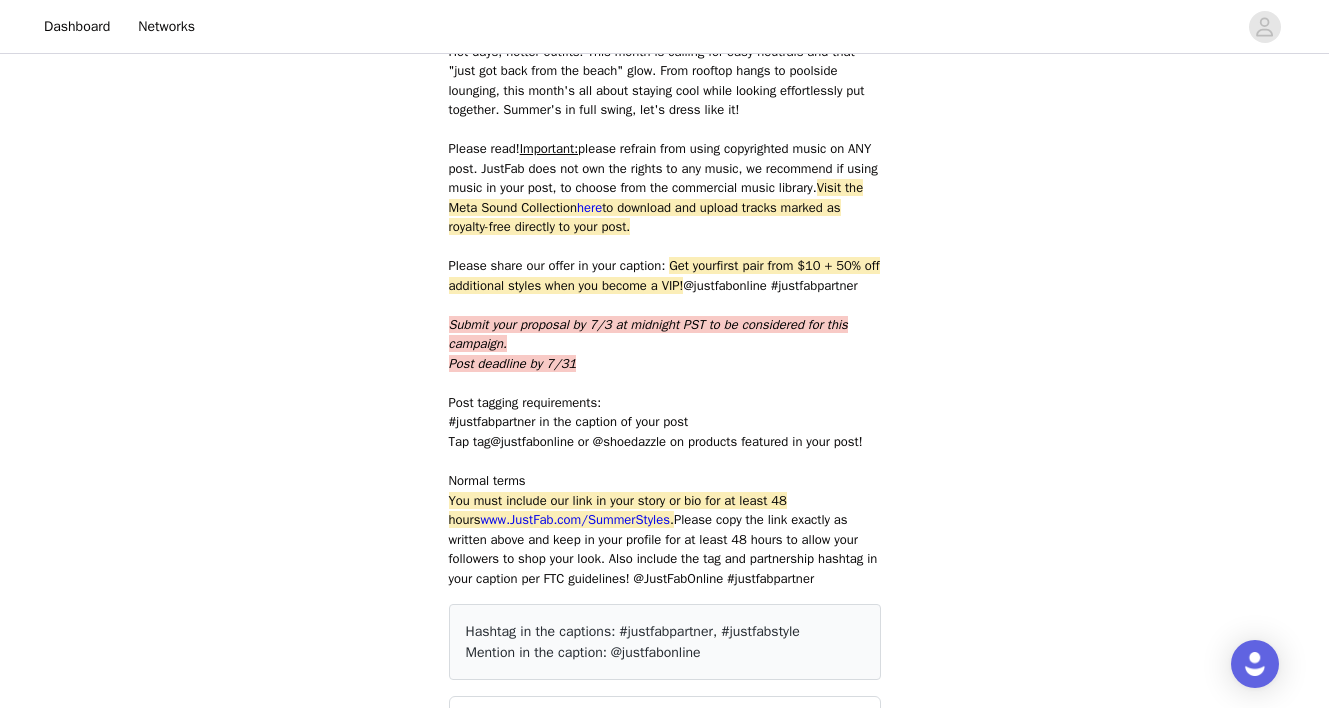 scroll, scrollTop: 926, scrollLeft: 0, axis: vertical 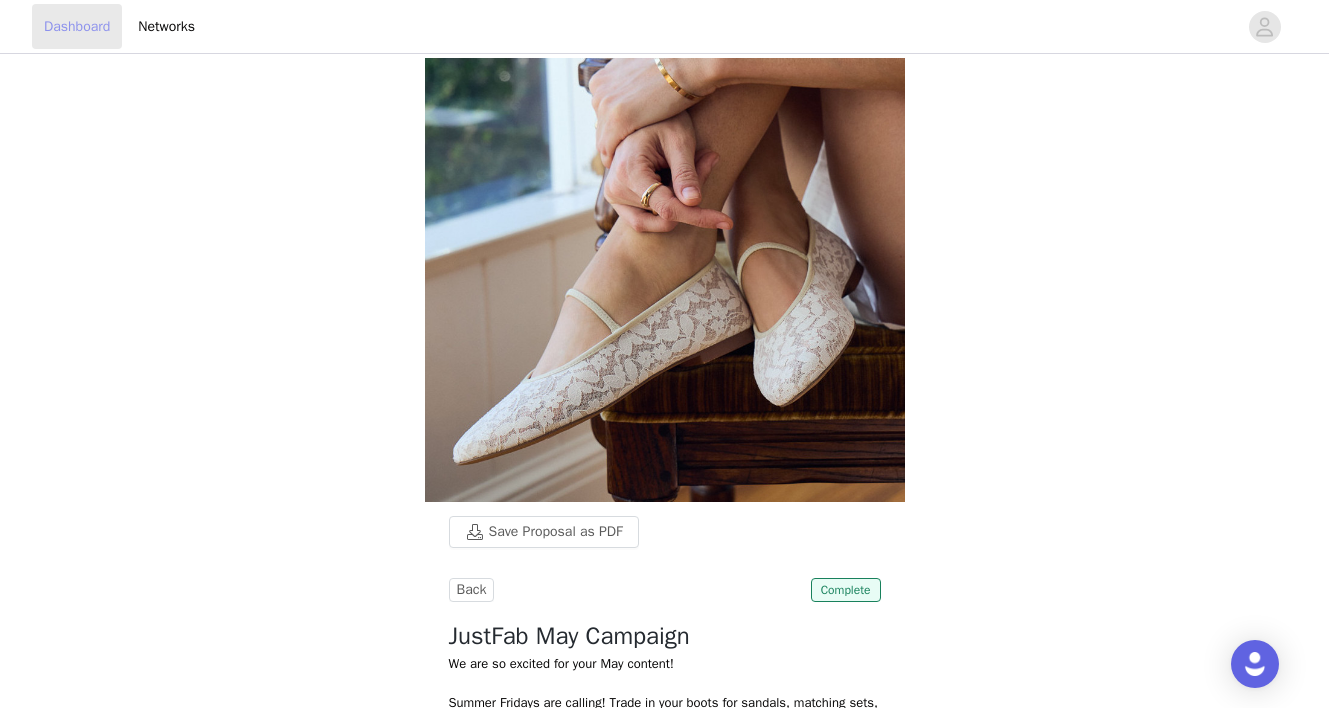 click on "Dashboard" at bounding box center (77, 26) 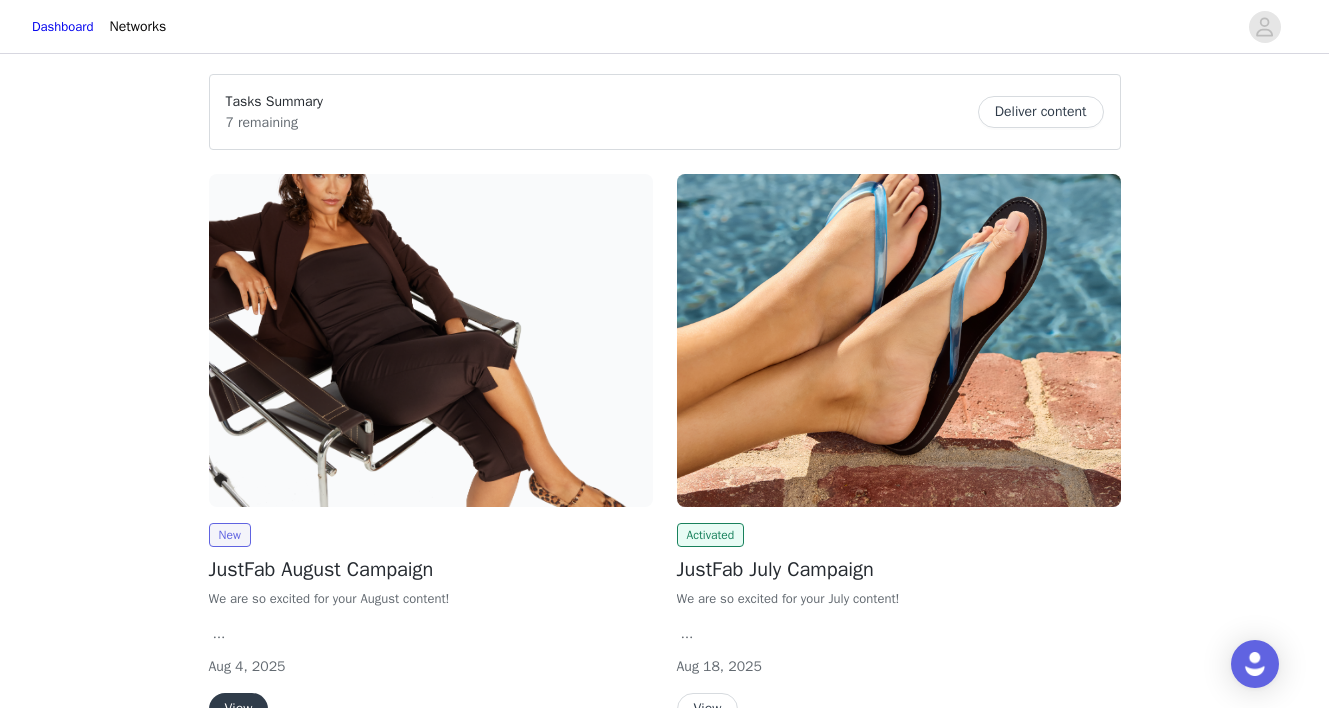 click at bounding box center (431, 340) 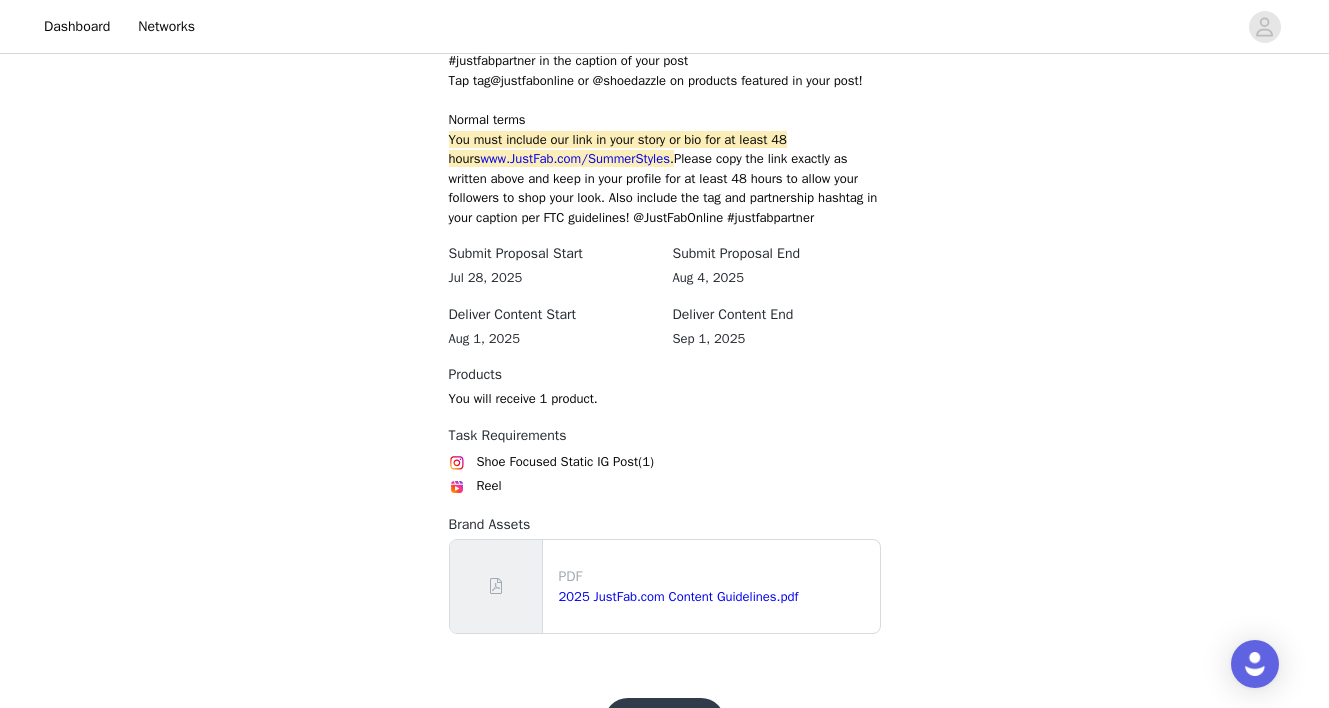 scroll, scrollTop: 1463, scrollLeft: 0, axis: vertical 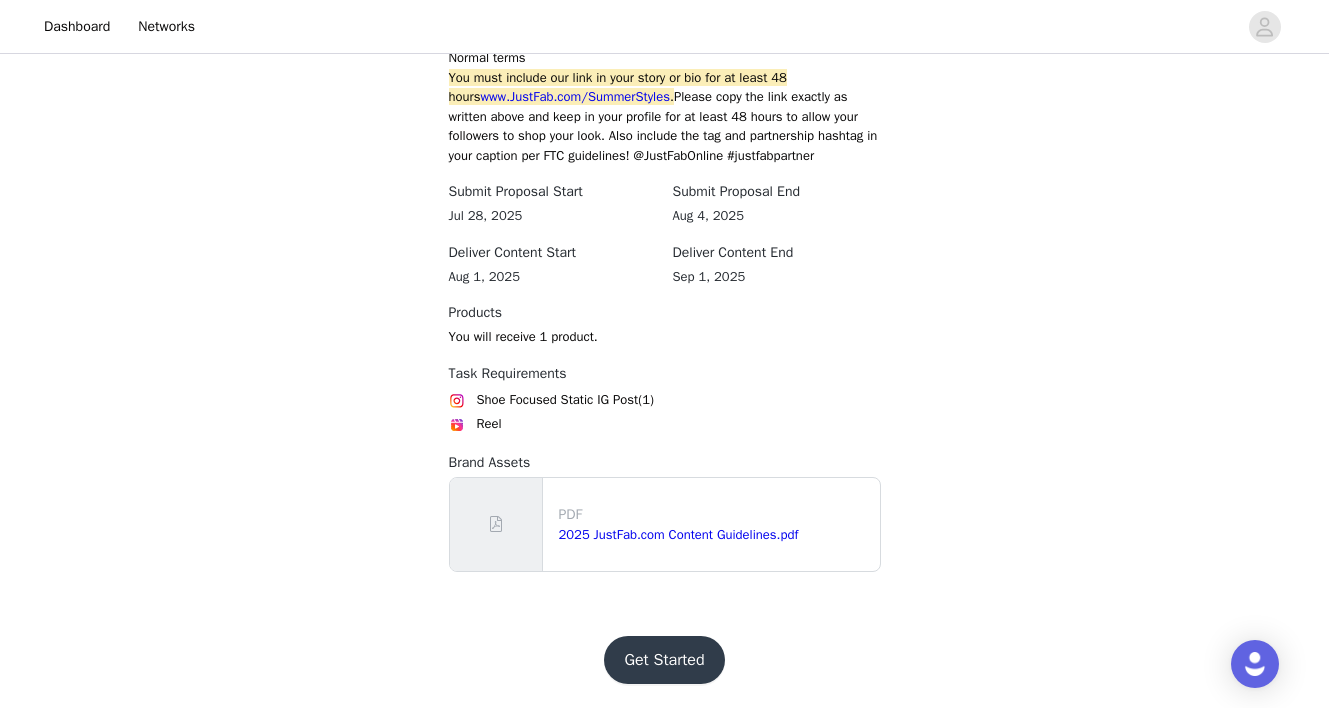 click on "Get Started" at bounding box center (664, 660) 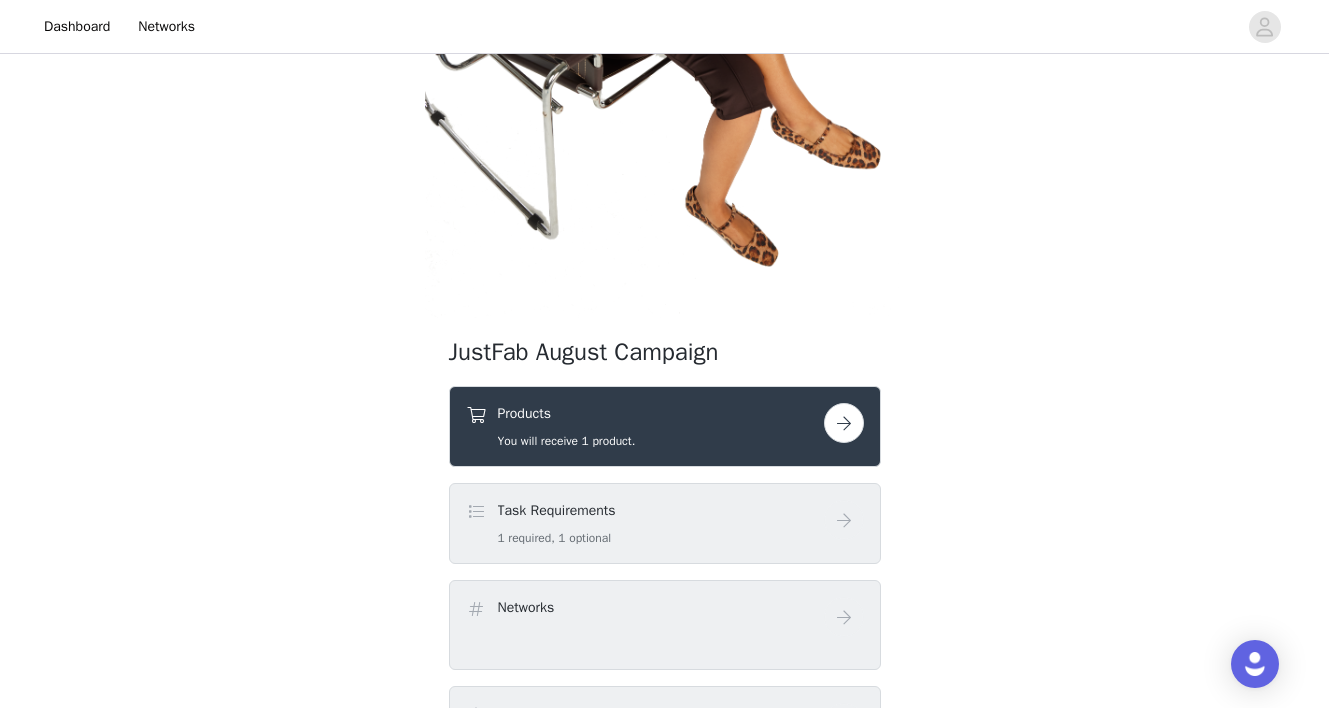 scroll, scrollTop: 368, scrollLeft: 0, axis: vertical 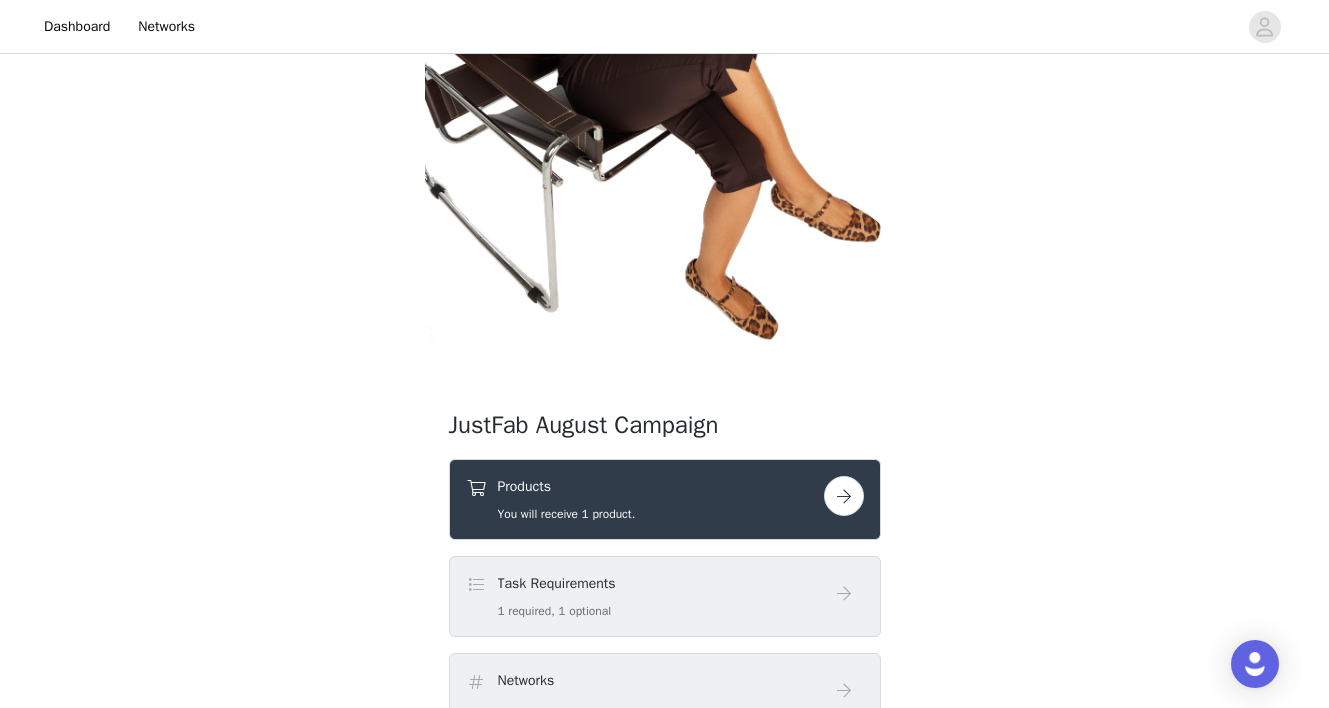 click at bounding box center (844, 496) 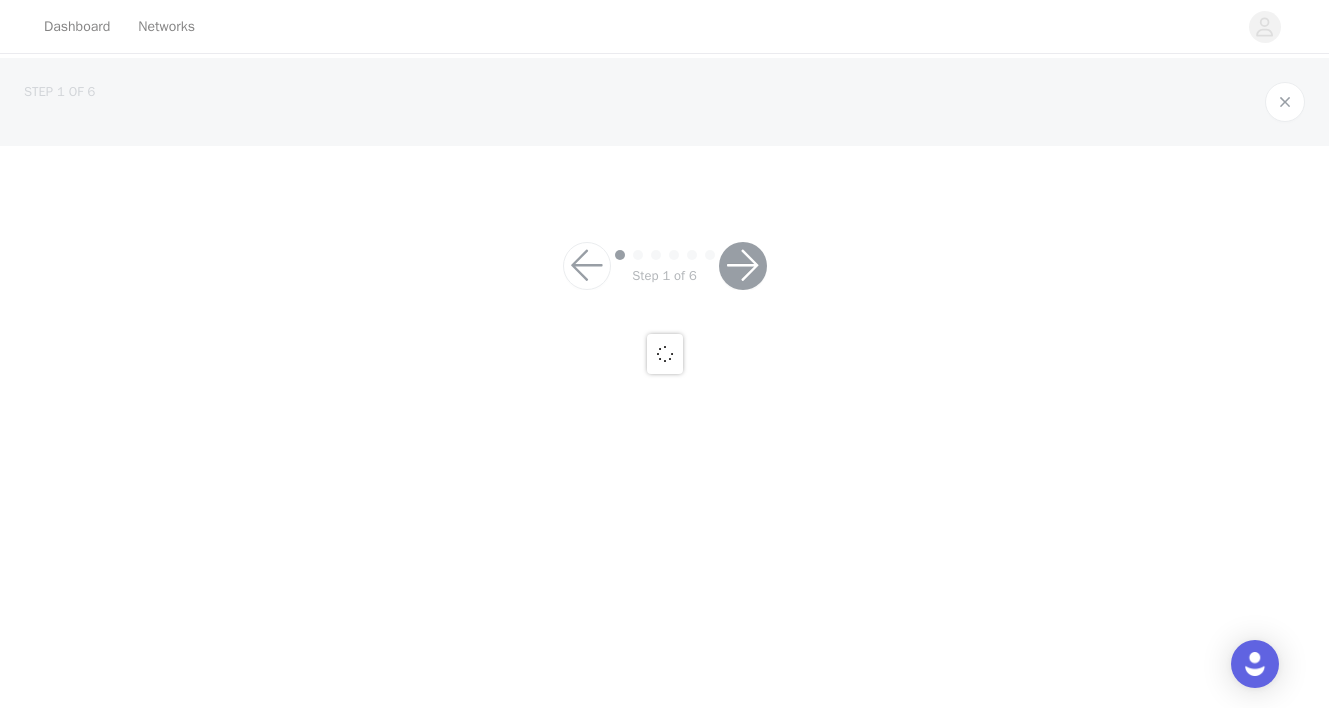 scroll, scrollTop: 0, scrollLeft: 0, axis: both 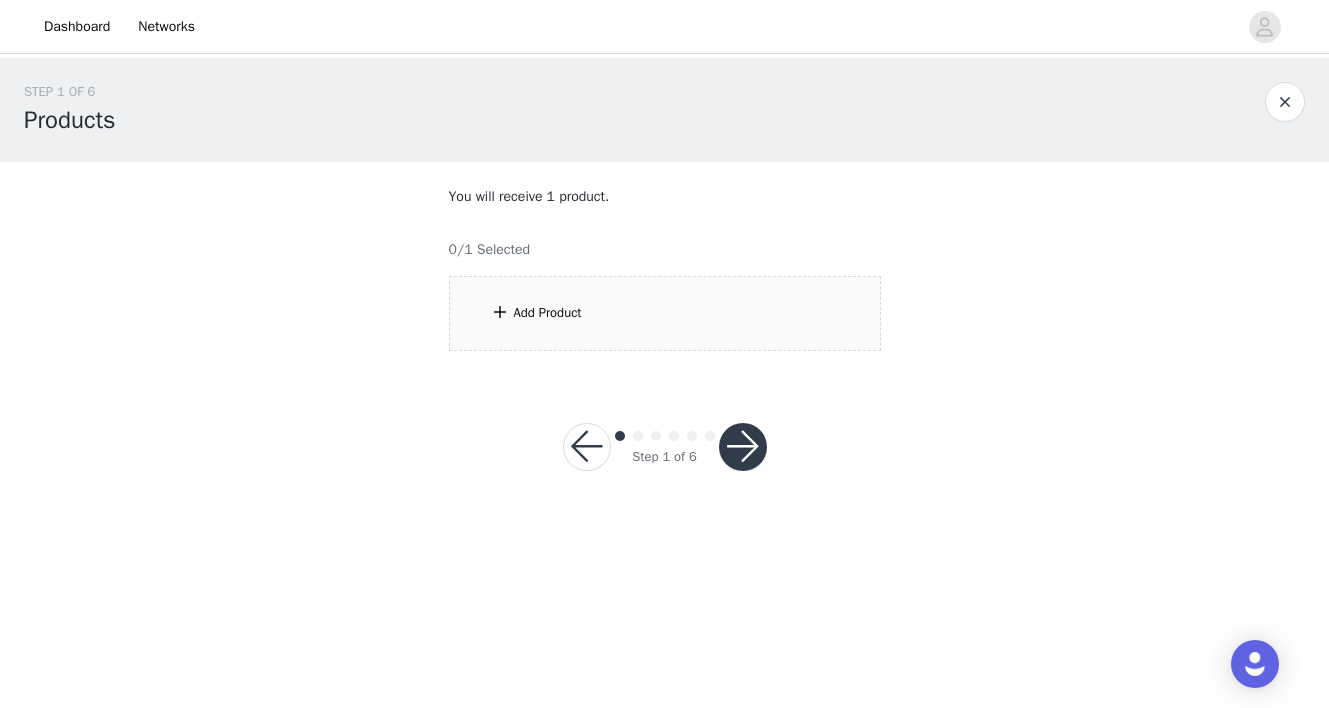 click on "Add Product" at bounding box center [665, 313] 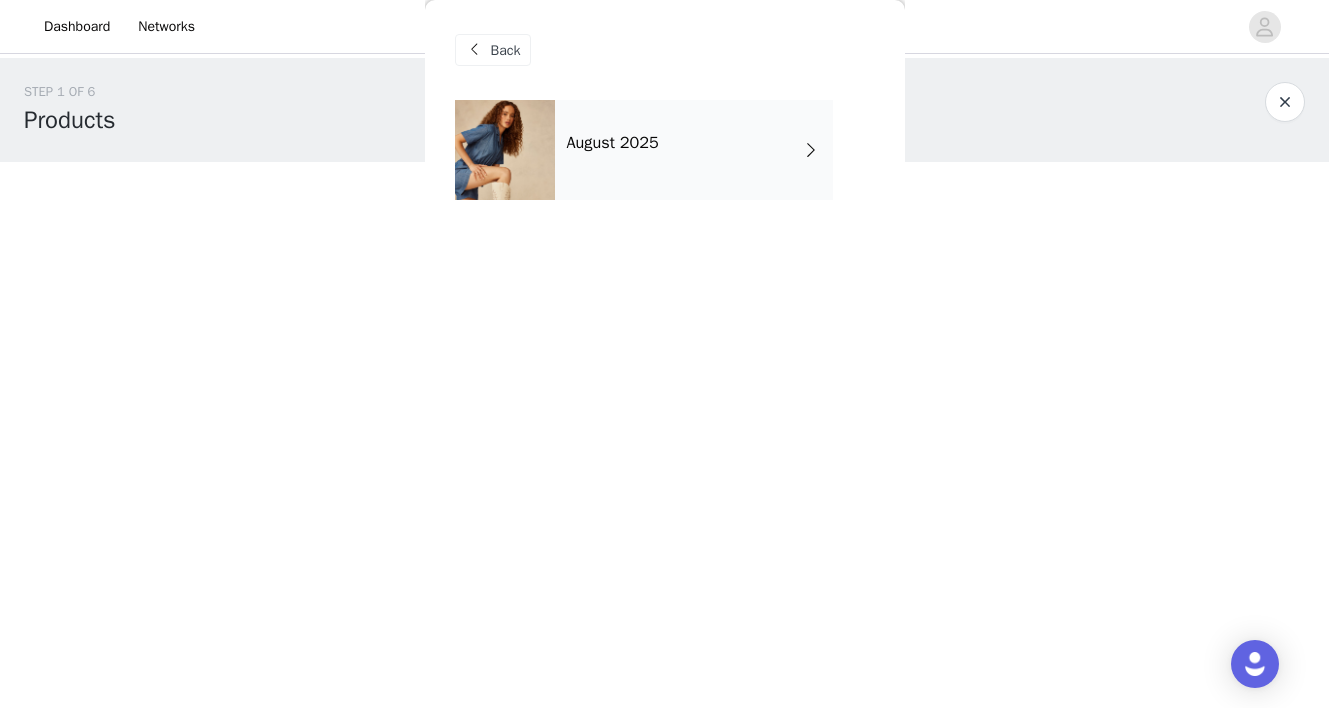 click on "August 2025" at bounding box center (694, 150) 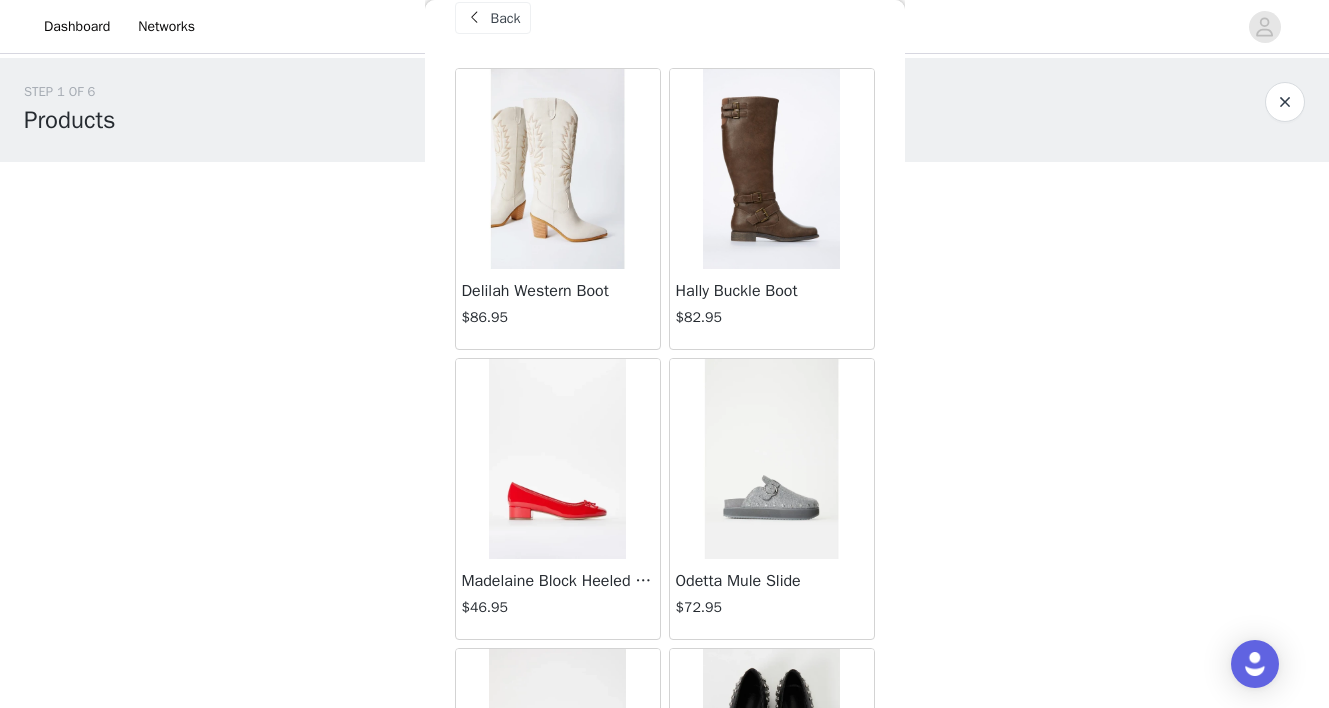 scroll, scrollTop: 23, scrollLeft: 0, axis: vertical 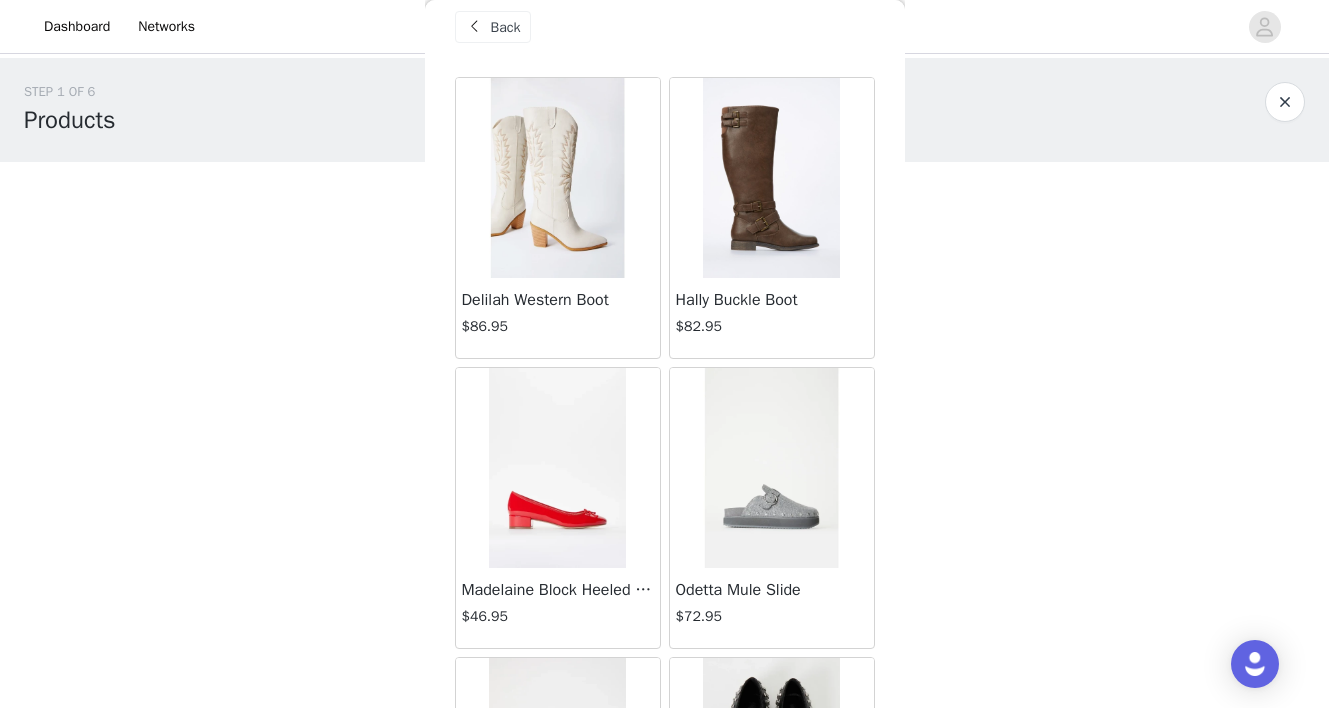 click at bounding box center [771, 178] 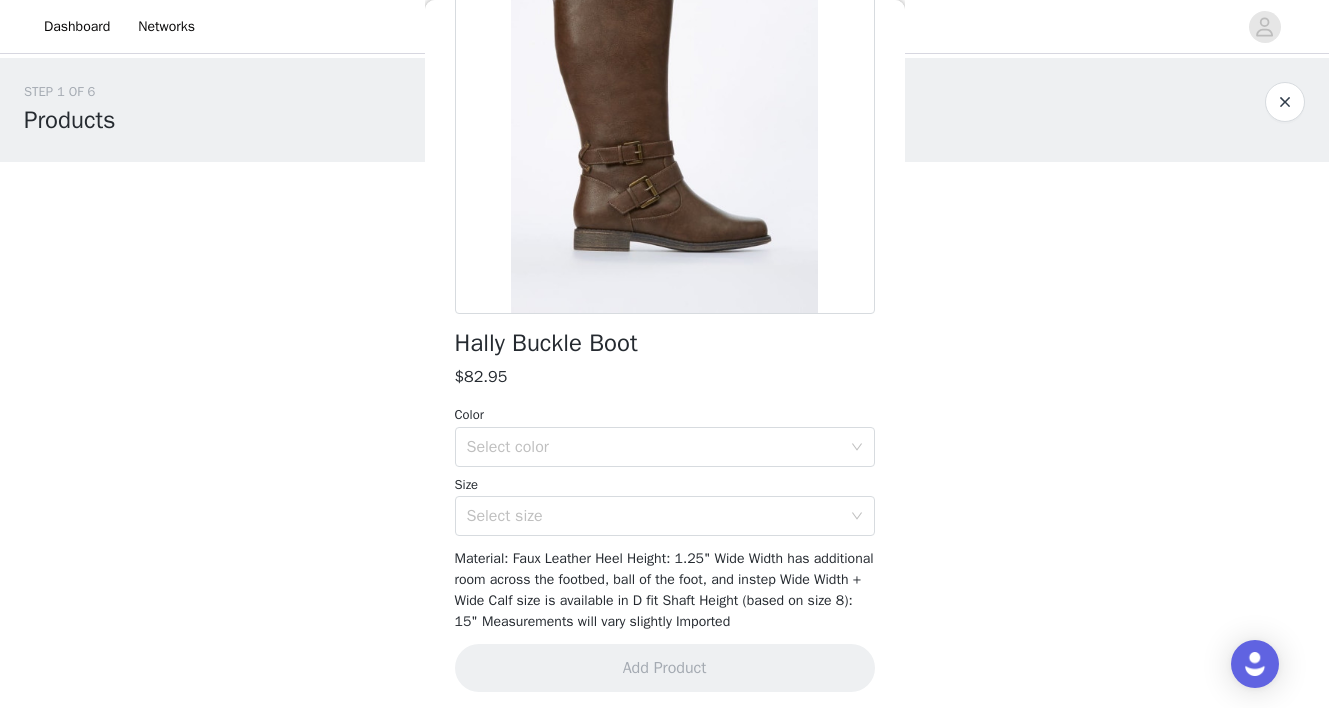 scroll, scrollTop: 238, scrollLeft: 0, axis: vertical 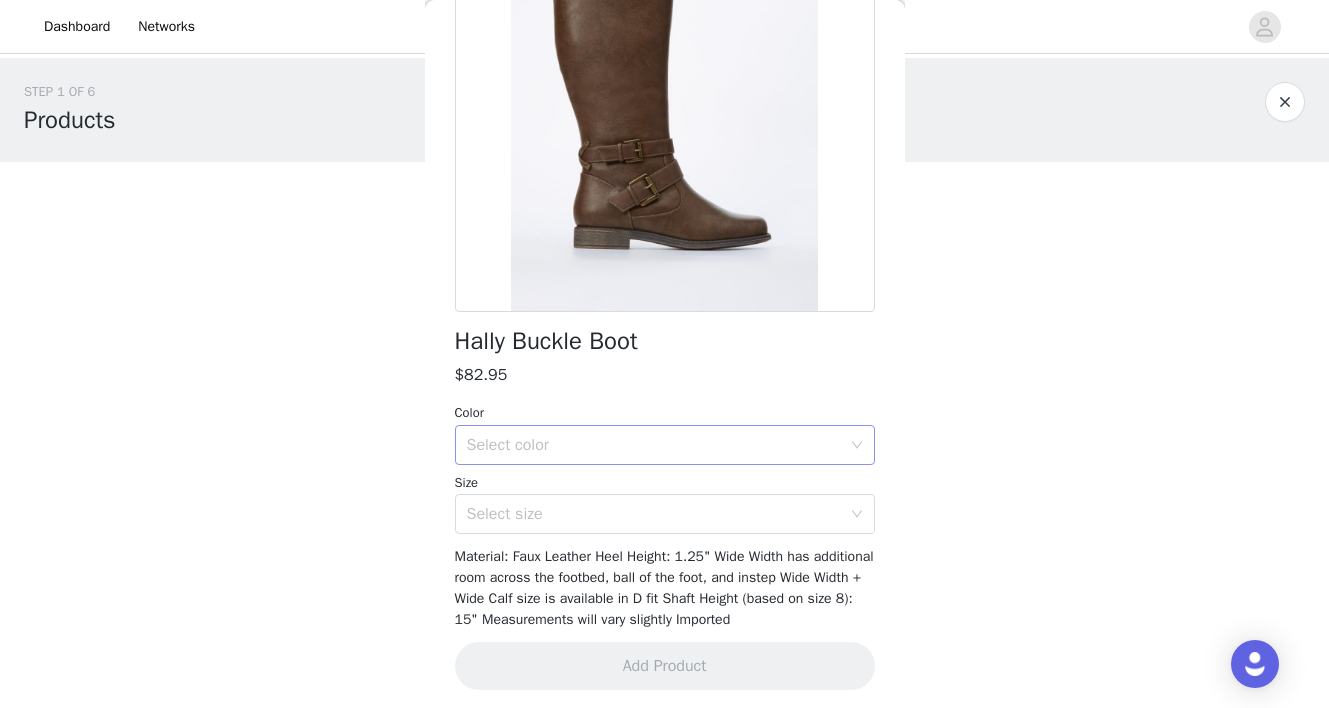 click on "Select color" at bounding box center [654, 445] 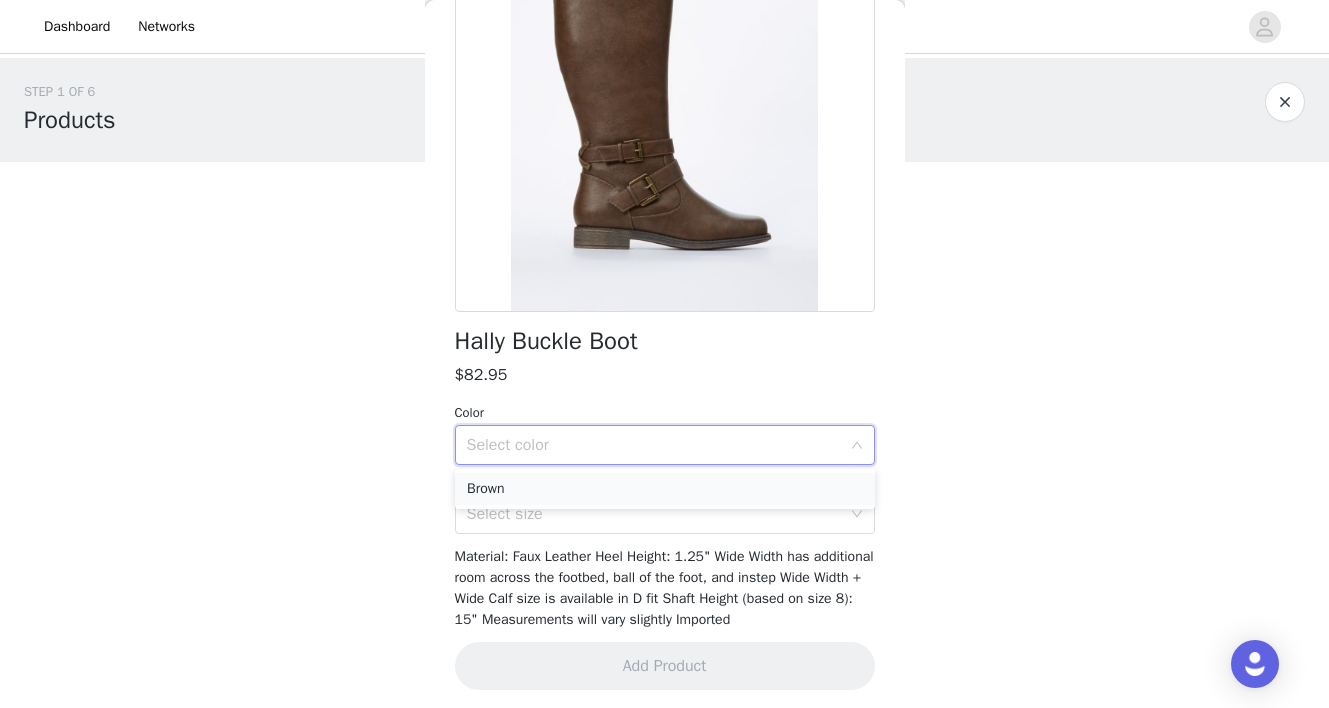 click on "Brown" at bounding box center [665, 489] 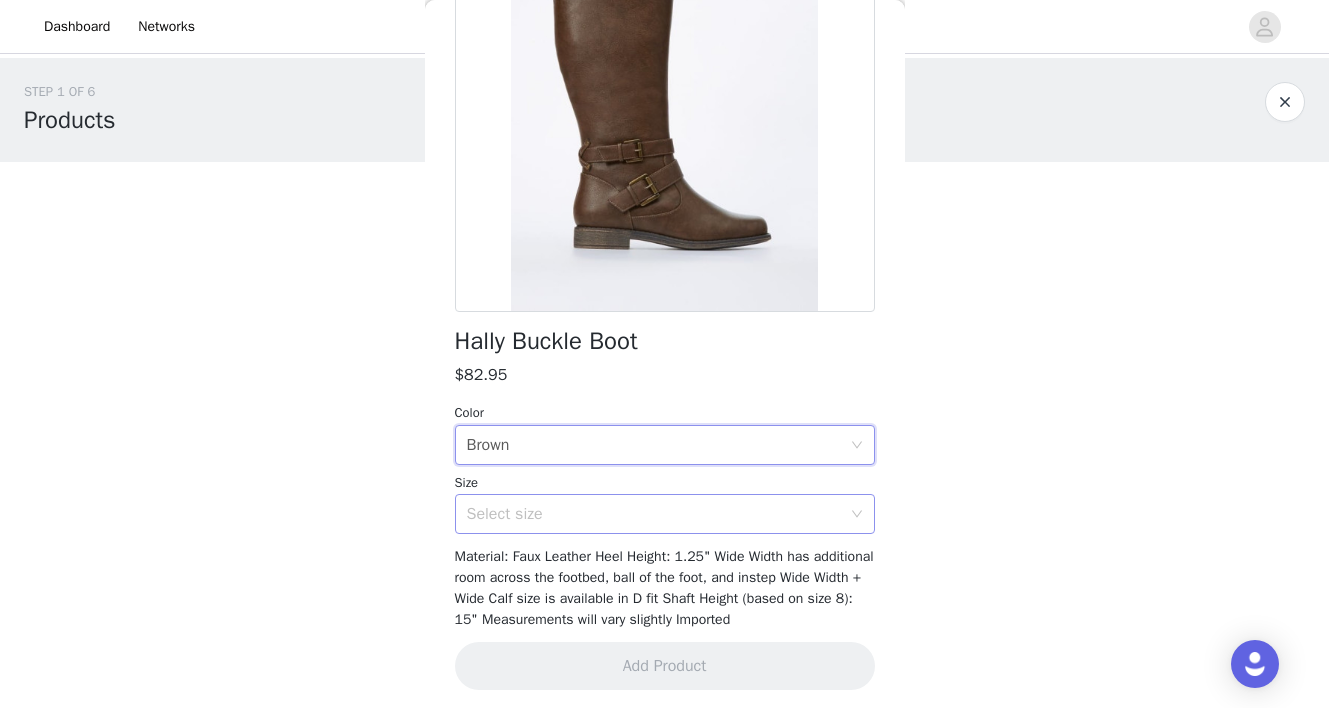 click on "Select size" at bounding box center [658, 514] 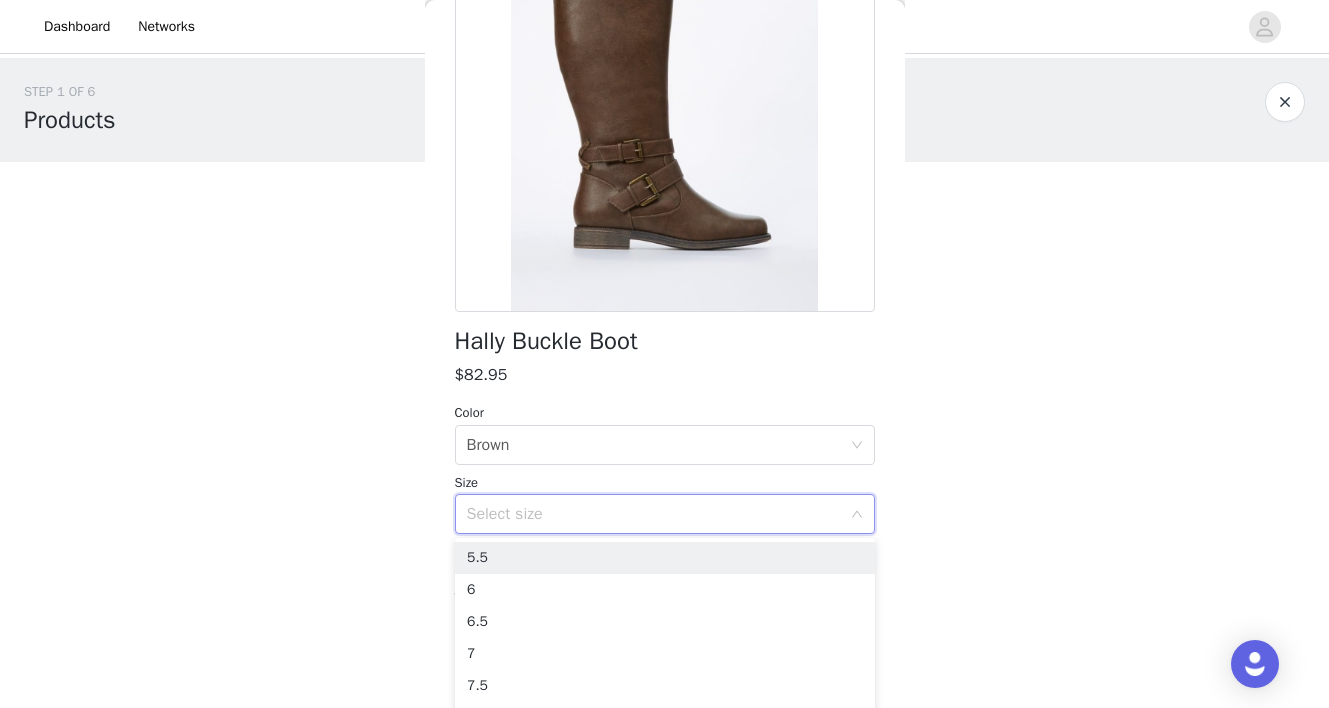 scroll, scrollTop: 244, scrollLeft: 0, axis: vertical 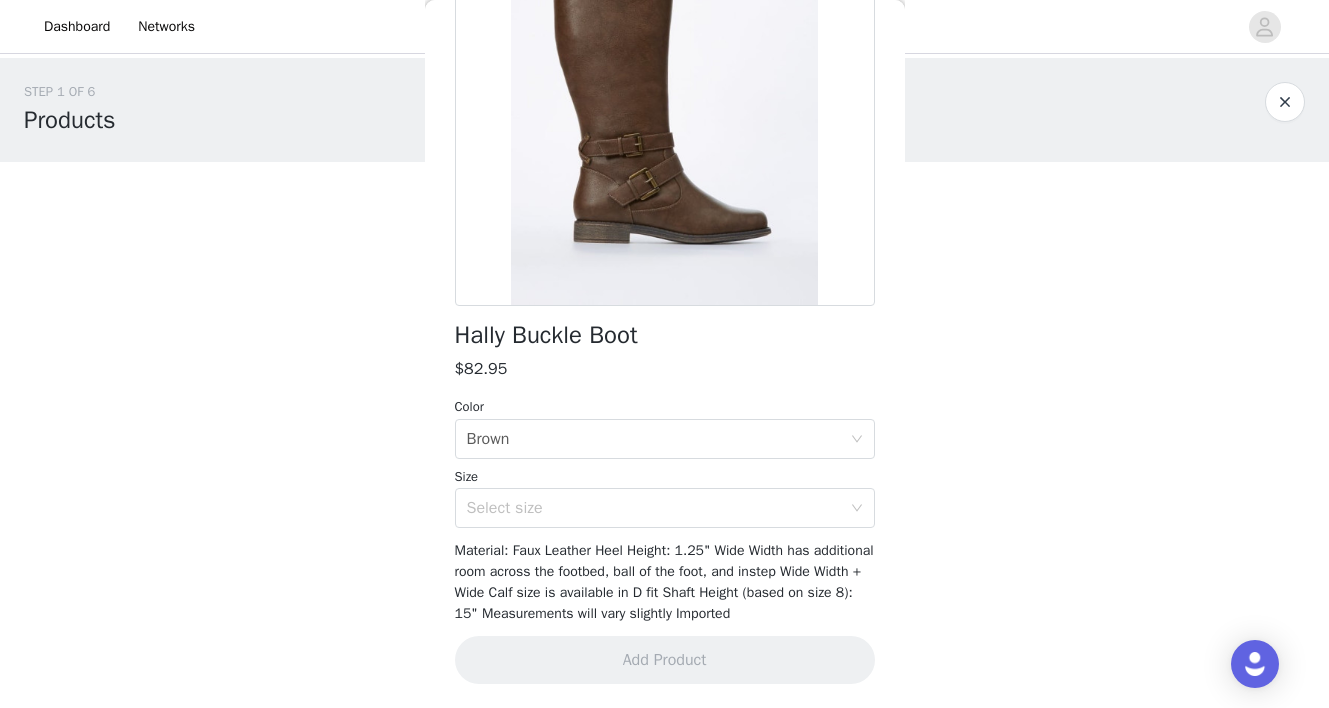 drag, startPoint x: 948, startPoint y: 435, endPoint x: 948, endPoint y: 257, distance: 178 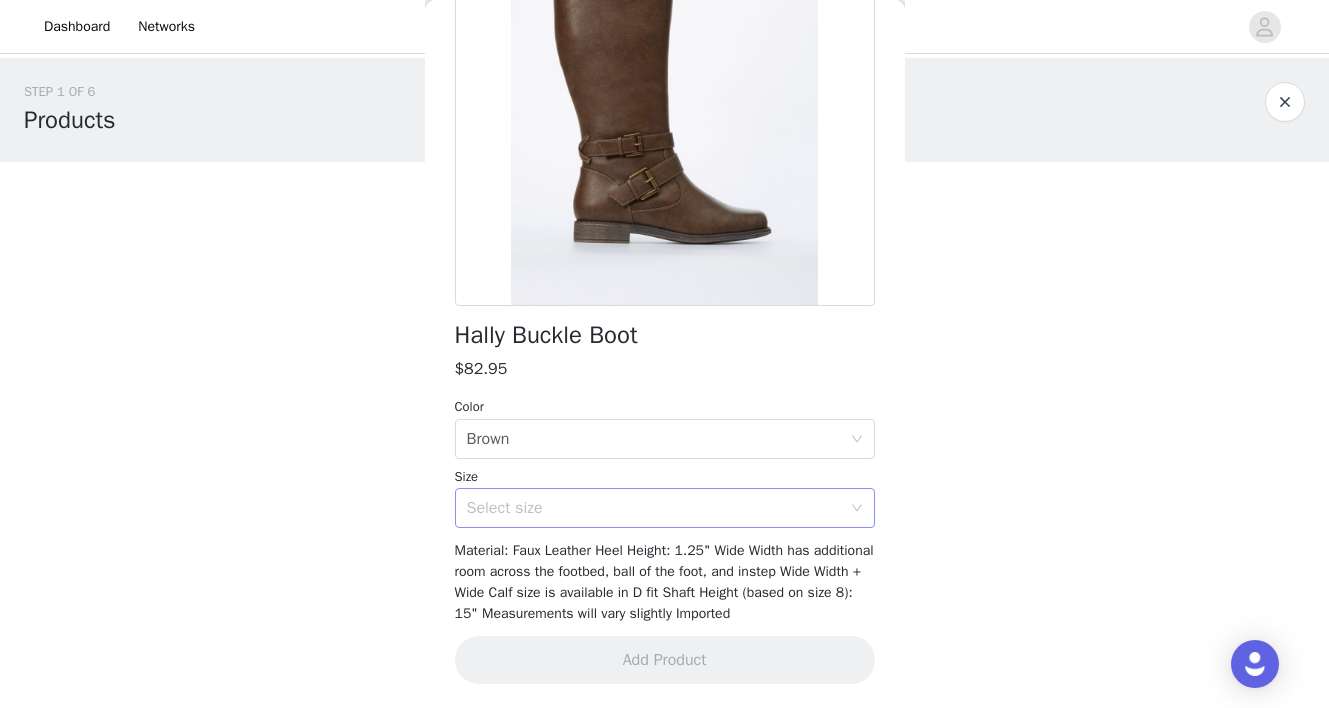 click on "Select size" at bounding box center (654, 508) 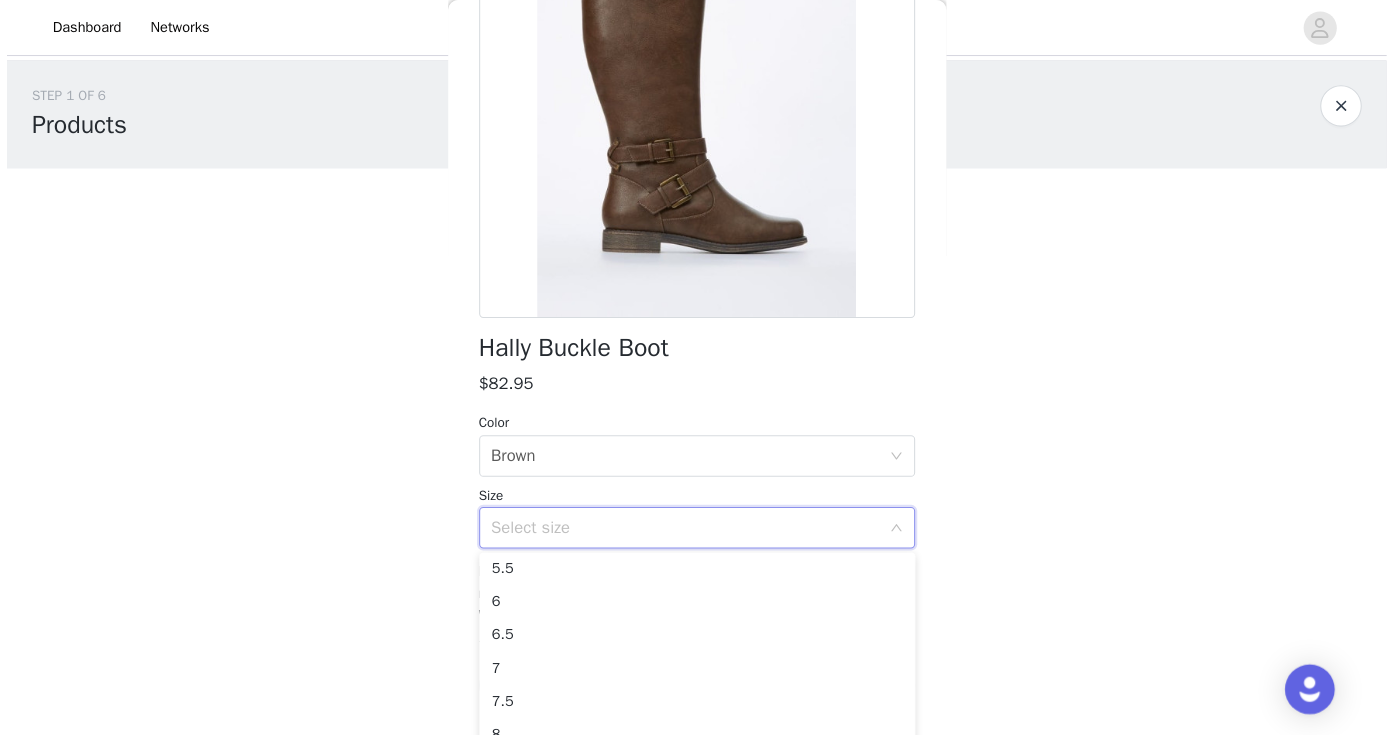 scroll, scrollTop: 217, scrollLeft: 0, axis: vertical 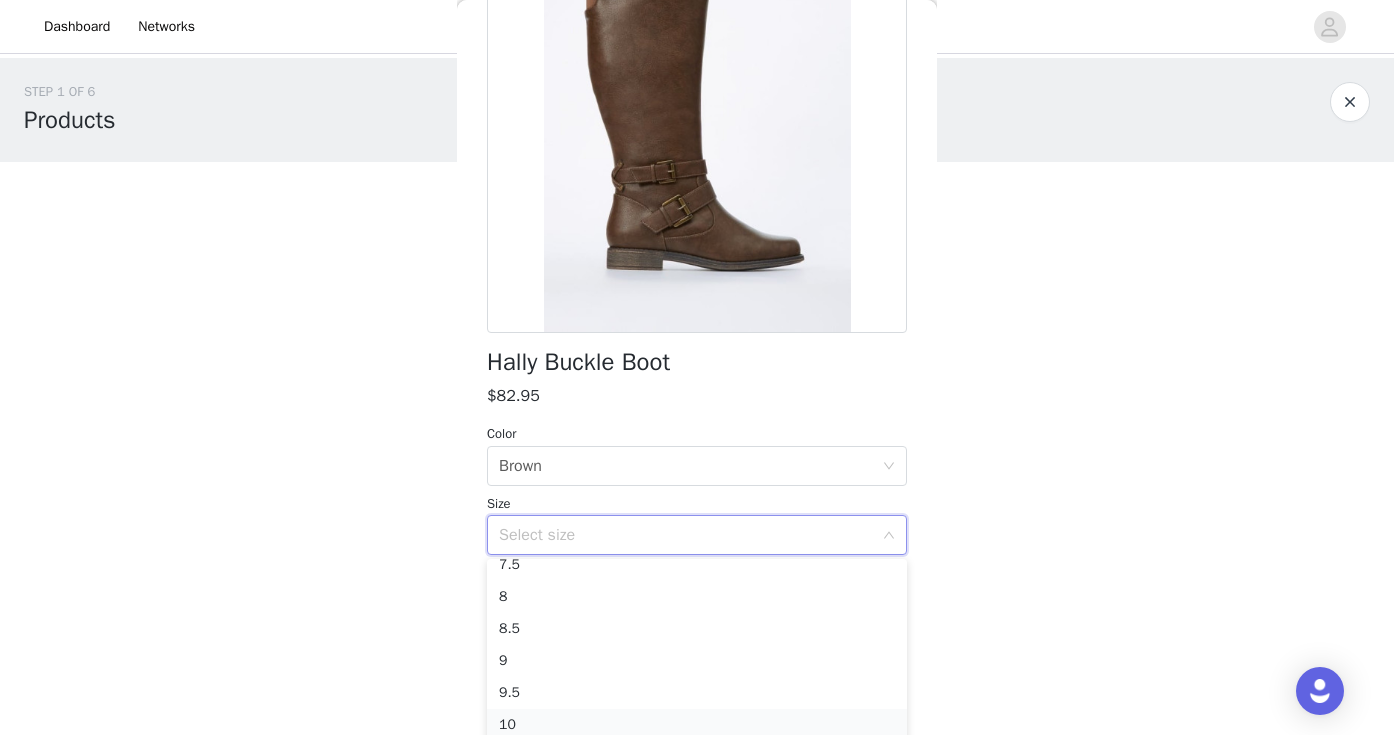 click on "10" at bounding box center (697, 725) 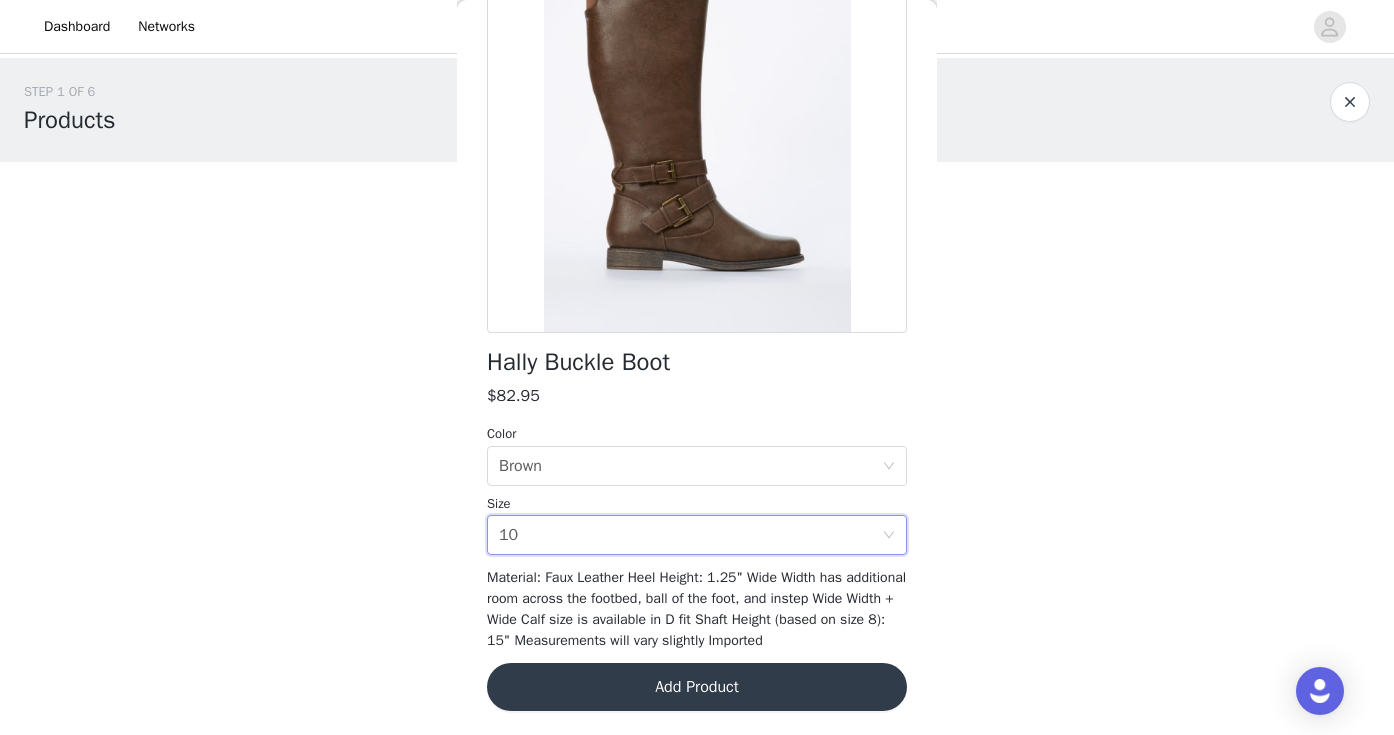 click on "Hally Buckle Boot       $82.95         Color   Select color Brown Size   Select size 10   Material: Faux Leather
Heel Height: 1.25"
Wide Width has additional room across the footbed, ball of the foot, and instep
Wide Width + Wide Calf size is available in D fit
Shaft Height (based on size 8): 15"
Measurements will vary slightly
Imported   Add Product" at bounding box center [697, 309] 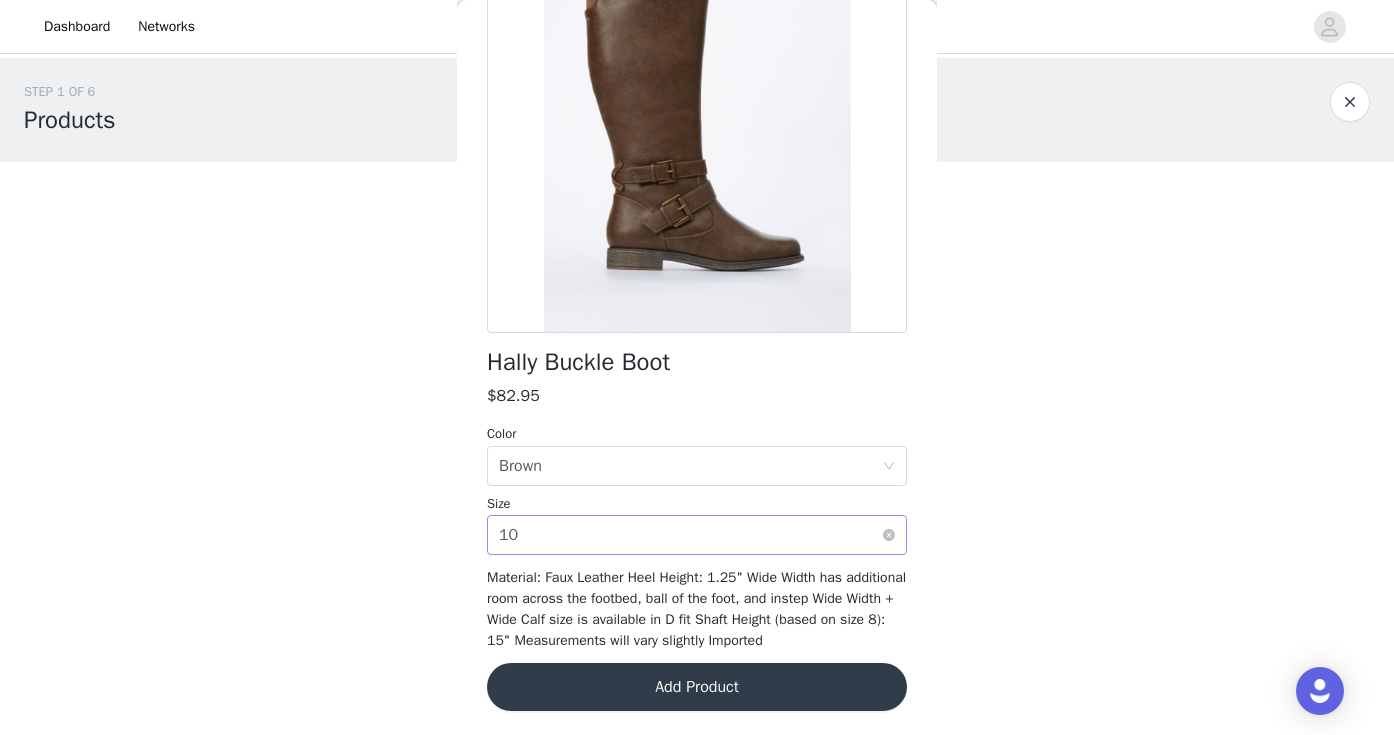 click on "Select size 10" at bounding box center (690, 535) 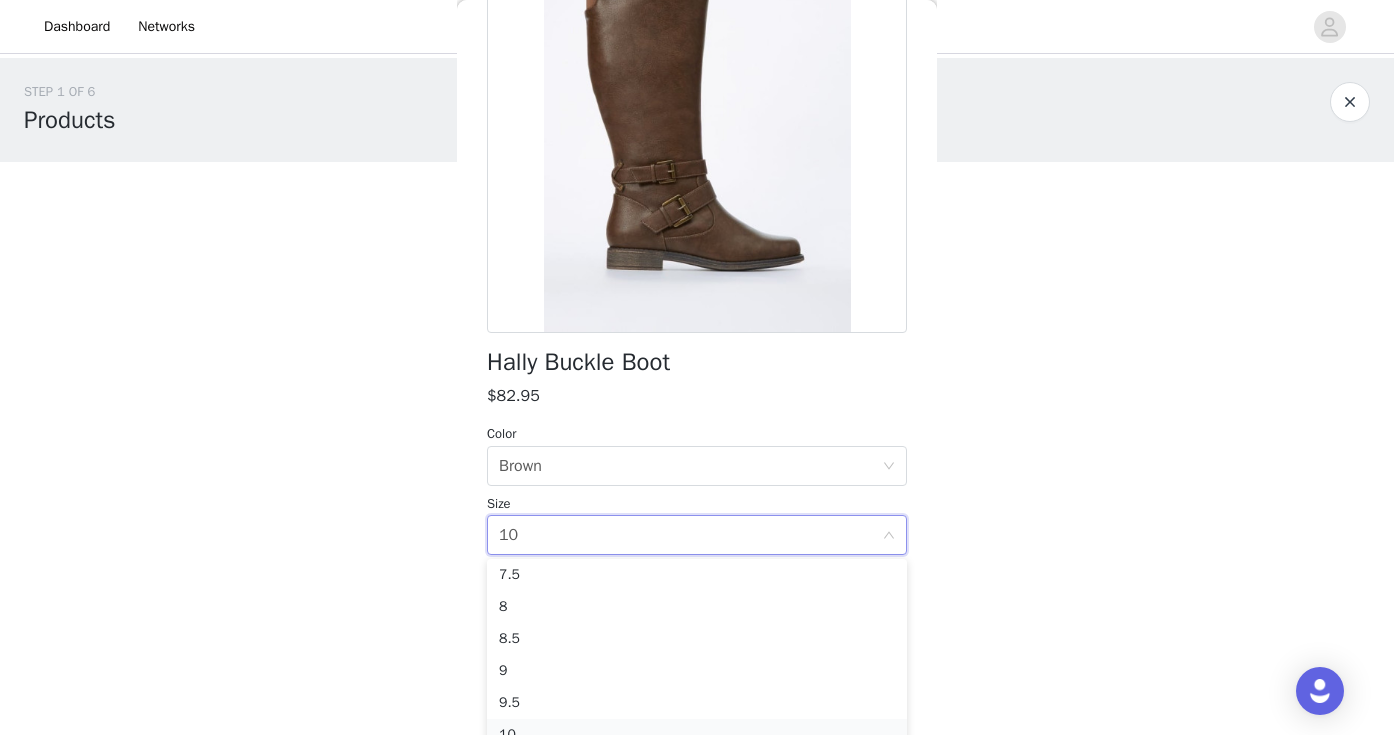 scroll, scrollTop: 142, scrollLeft: 0, axis: vertical 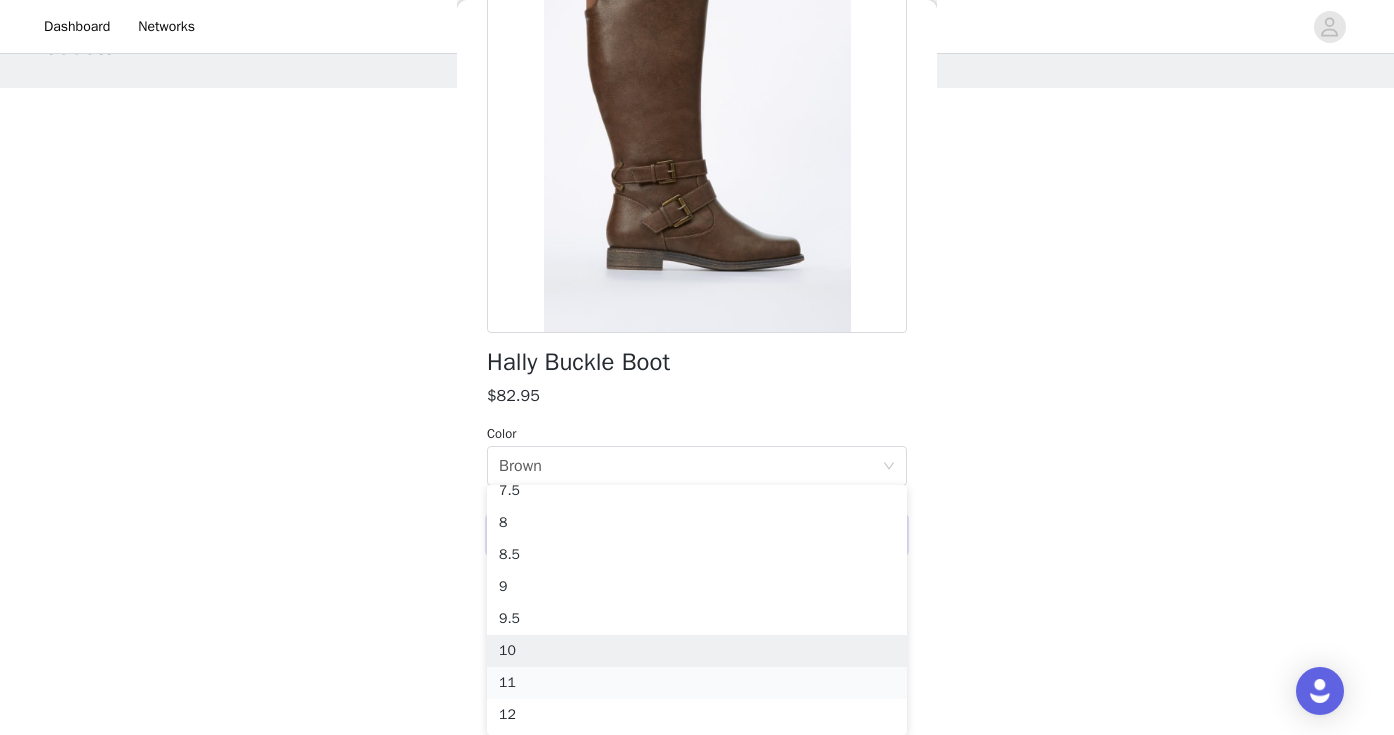 click on "11" at bounding box center [697, 683] 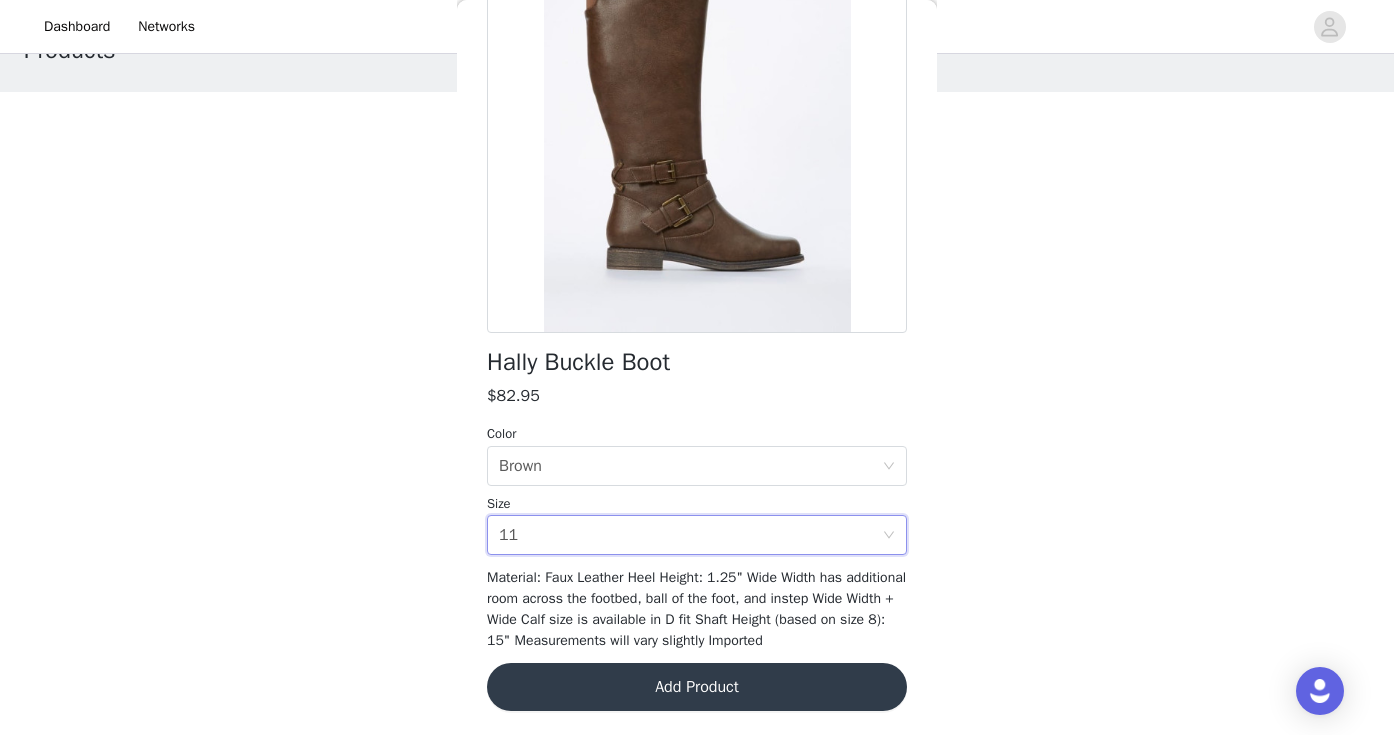 scroll, scrollTop: 0, scrollLeft: 0, axis: both 